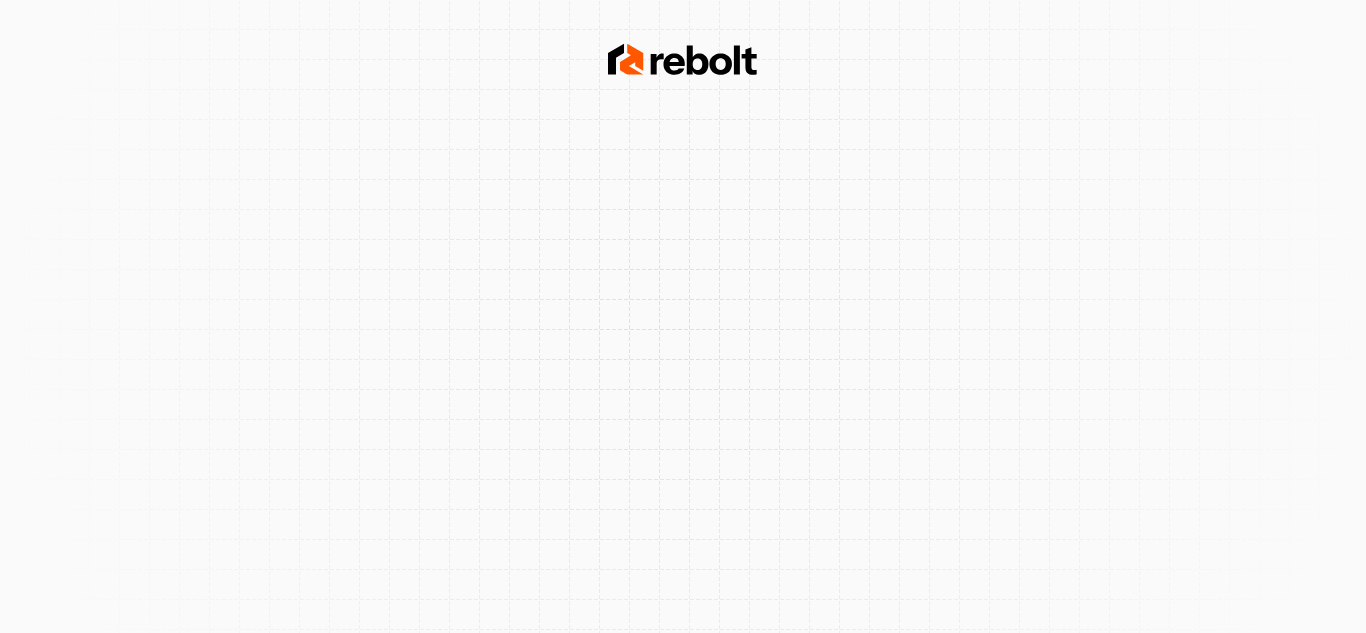 scroll, scrollTop: 0, scrollLeft: 0, axis: both 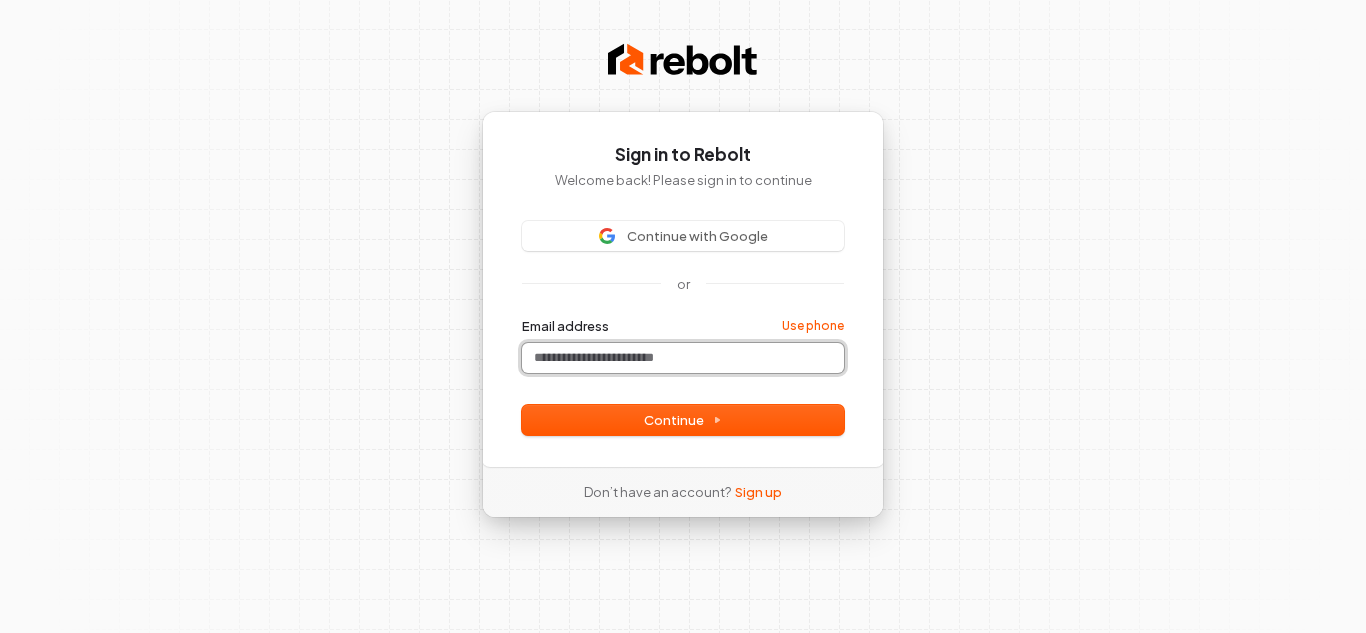 click on "Email address" at bounding box center (683, 358) 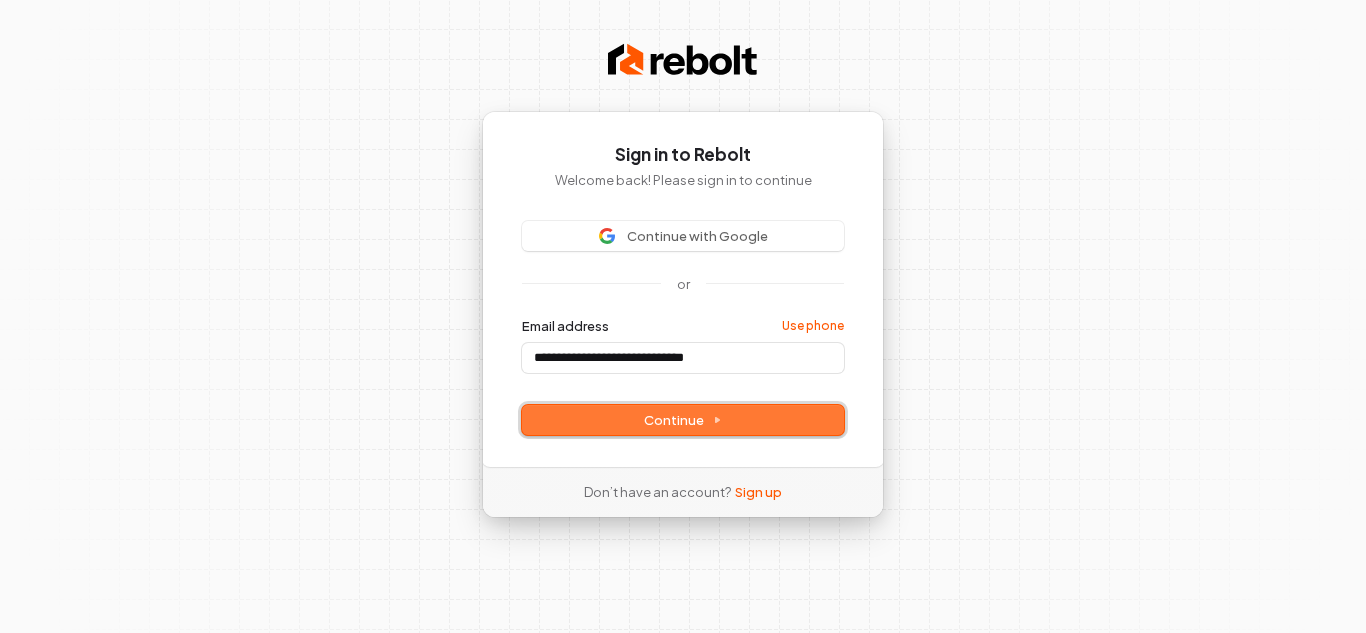 click on "Continue" at bounding box center [683, 420] 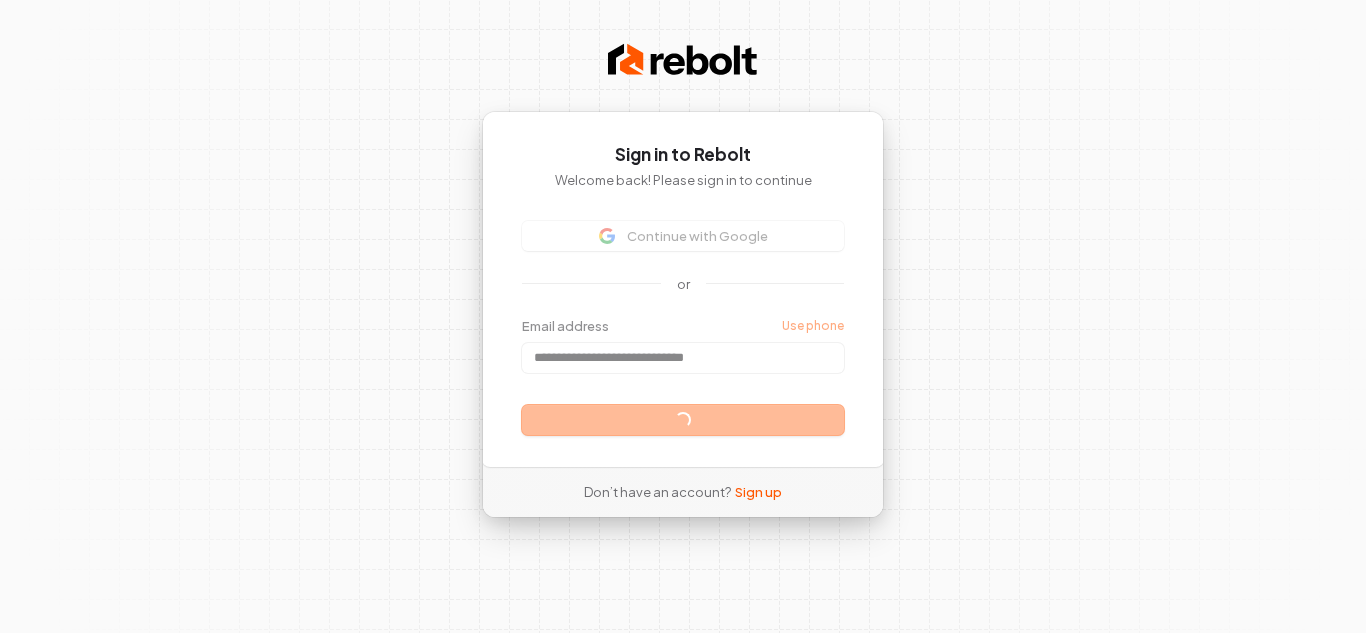 type on "**********" 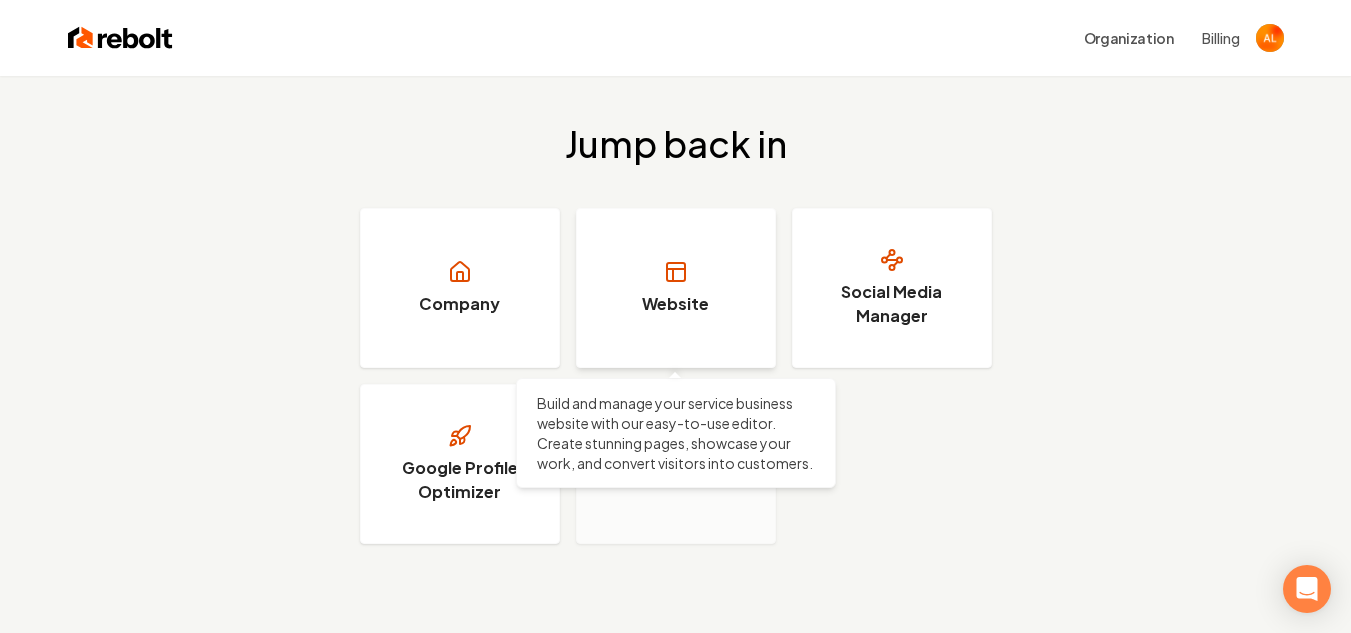 click on "Website" at bounding box center [676, 288] 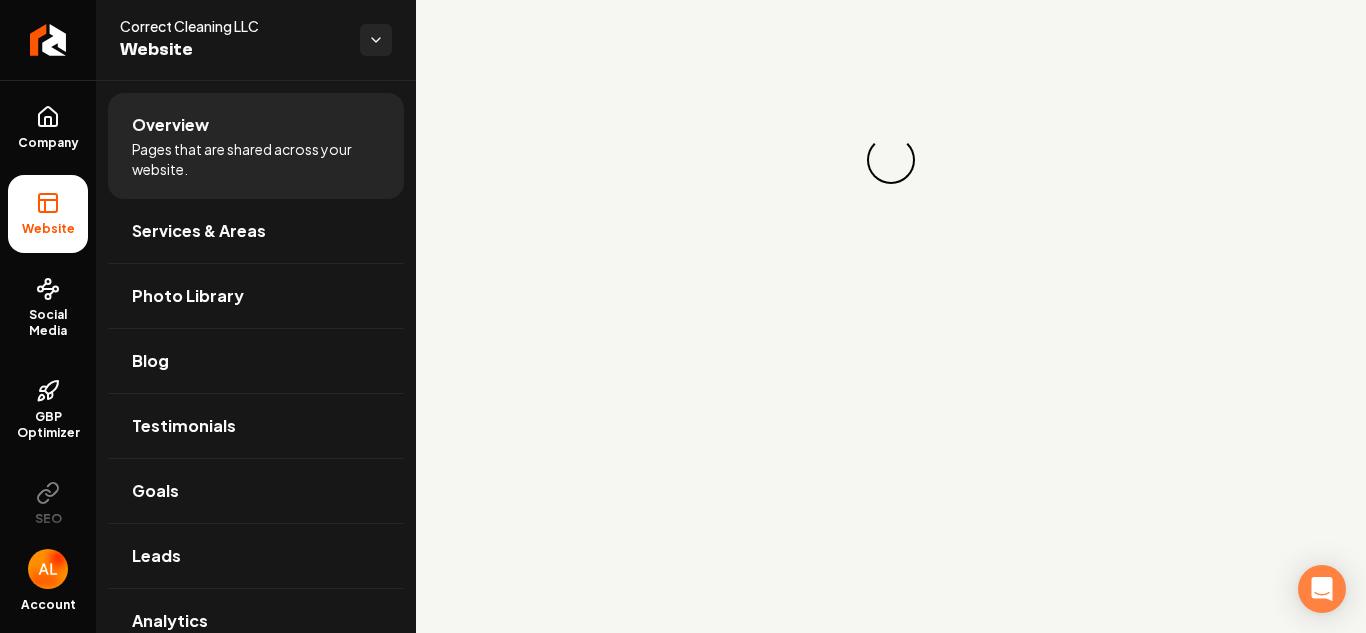click on "Loading... Loading..." at bounding box center (891, 160) 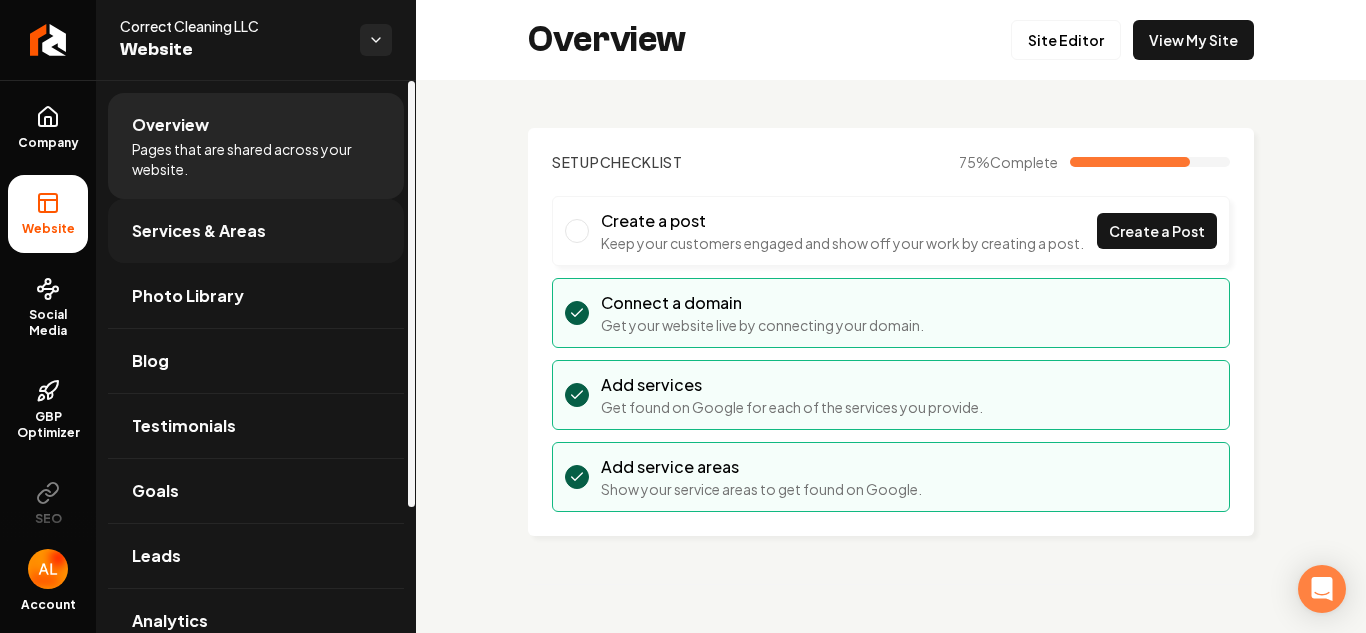 click on "Services & Areas" at bounding box center [256, 231] 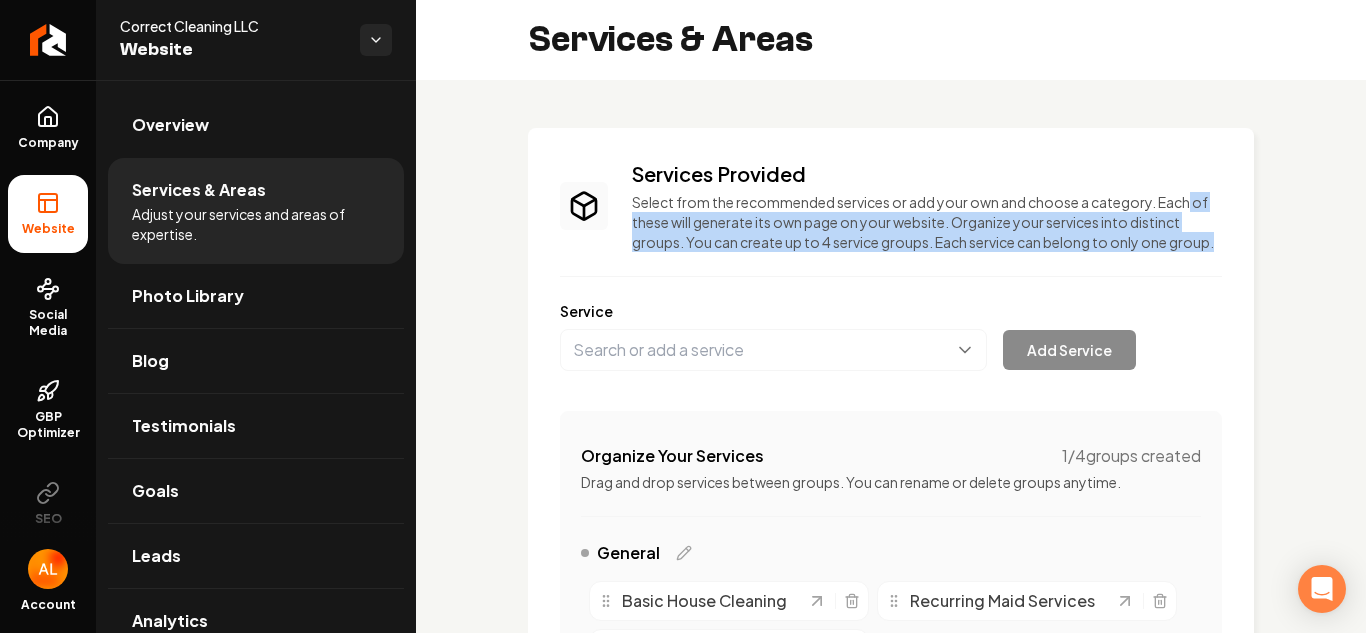 drag, startPoint x: 1346, startPoint y: 209, endPoint x: 1341, endPoint y: 282, distance: 73.171036 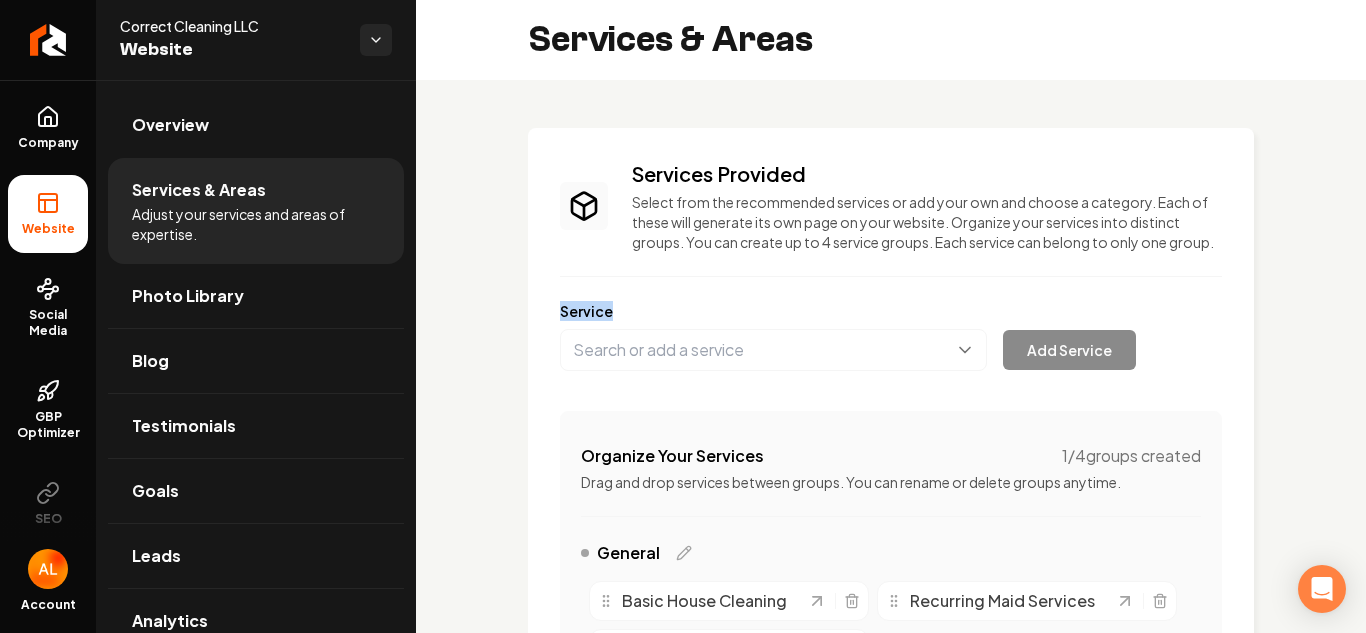drag, startPoint x: 1350, startPoint y: 276, endPoint x: 1347, endPoint y: 316, distance: 40.112343 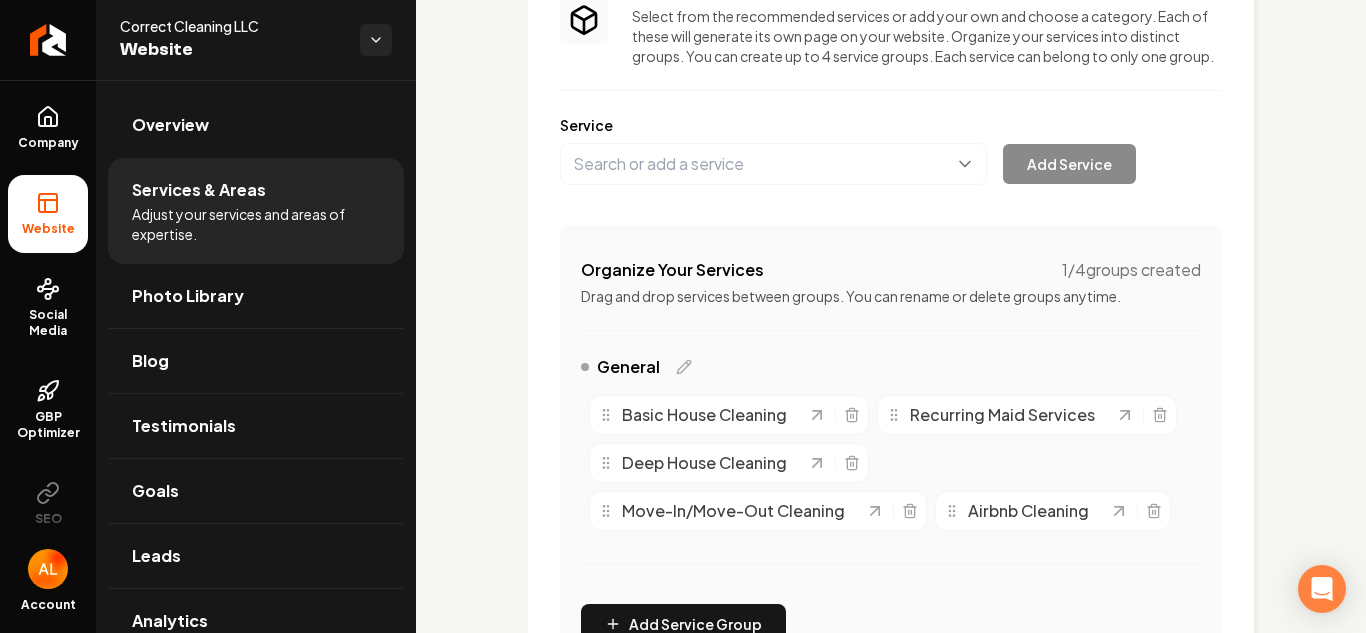 scroll, scrollTop: 254, scrollLeft: 0, axis: vertical 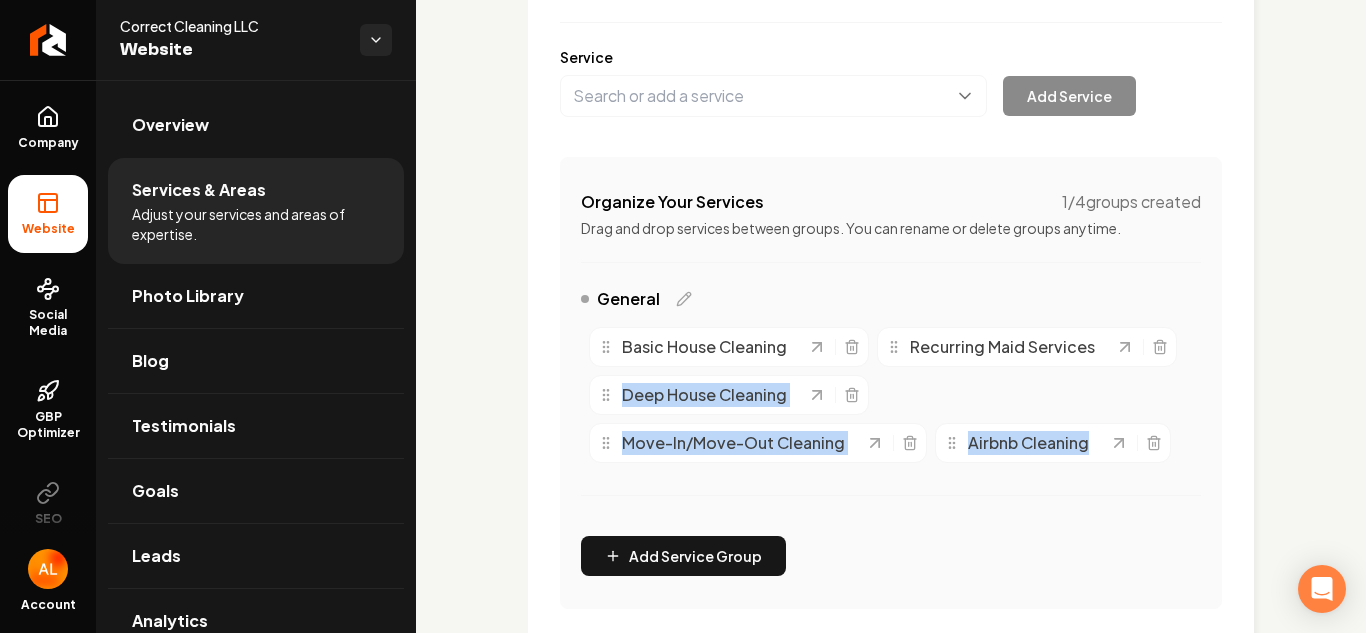 drag, startPoint x: 1345, startPoint y: 399, endPoint x: 1337, endPoint y: 447, distance: 48.6621 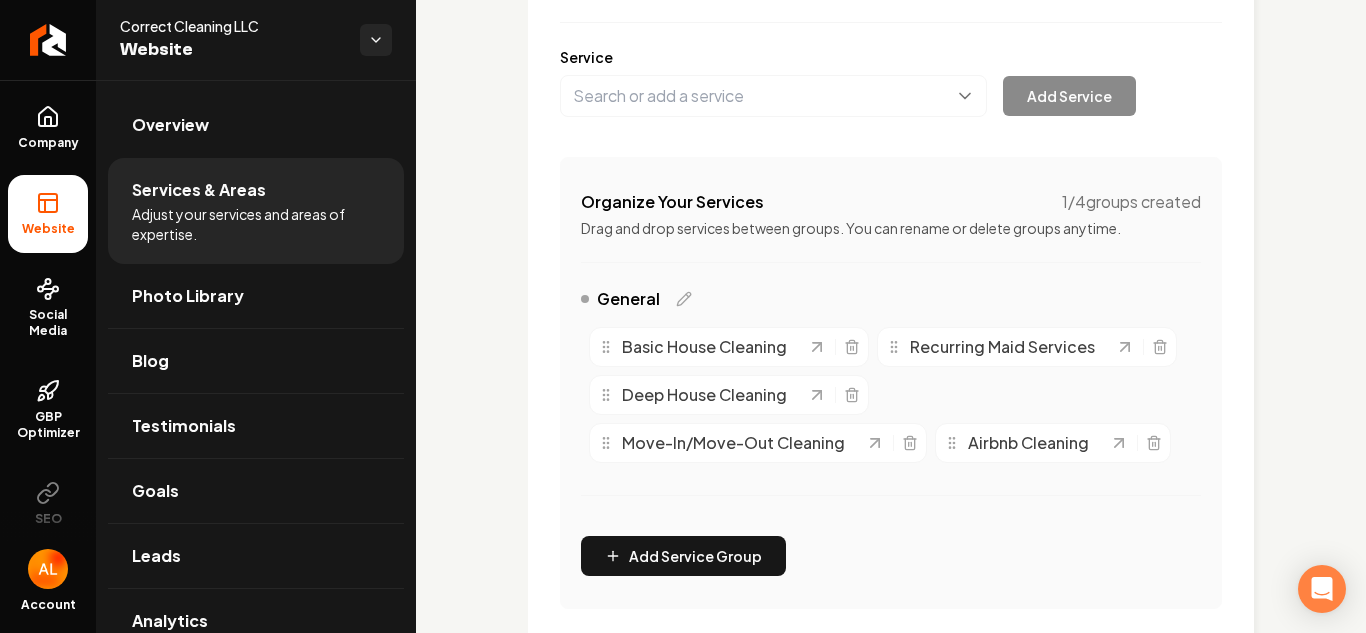 click on "Service areas Add up to 30 service areas you operate in. Each city will be listed and highlighted on your website's map. Add Area Select a service area [CITY], [STATE] Add or select from suggestions" at bounding box center [891, 430] 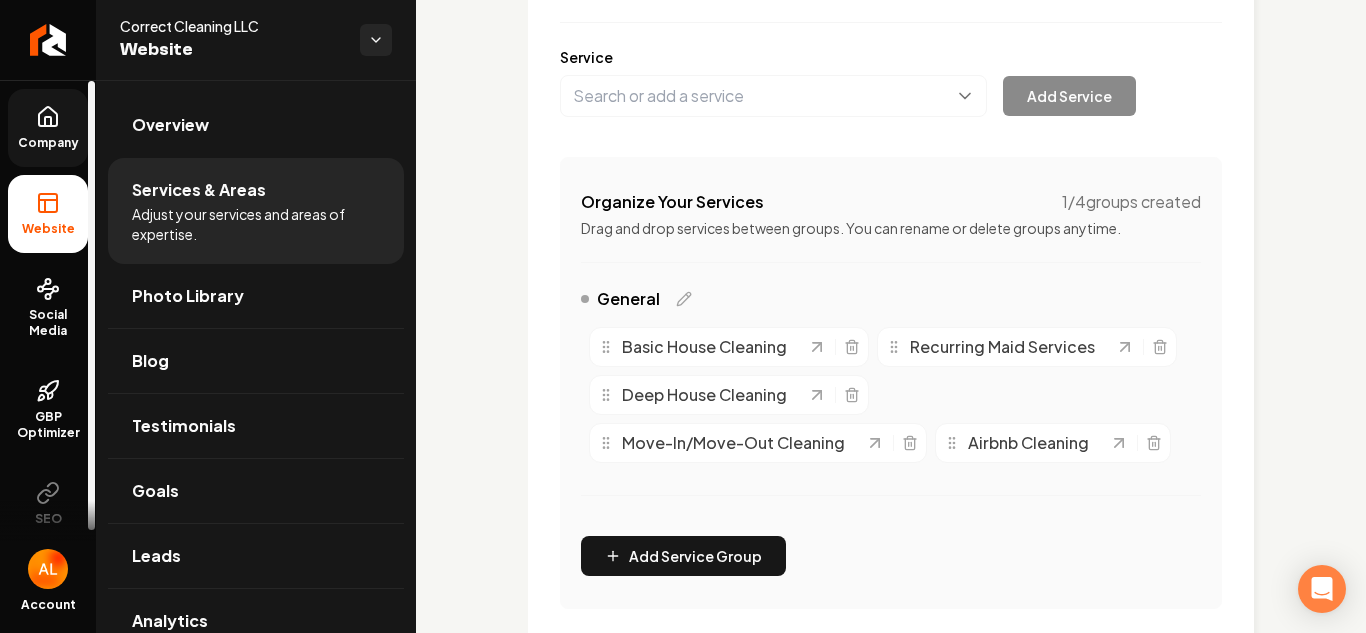 click on "Company" at bounding box center (48, 143) 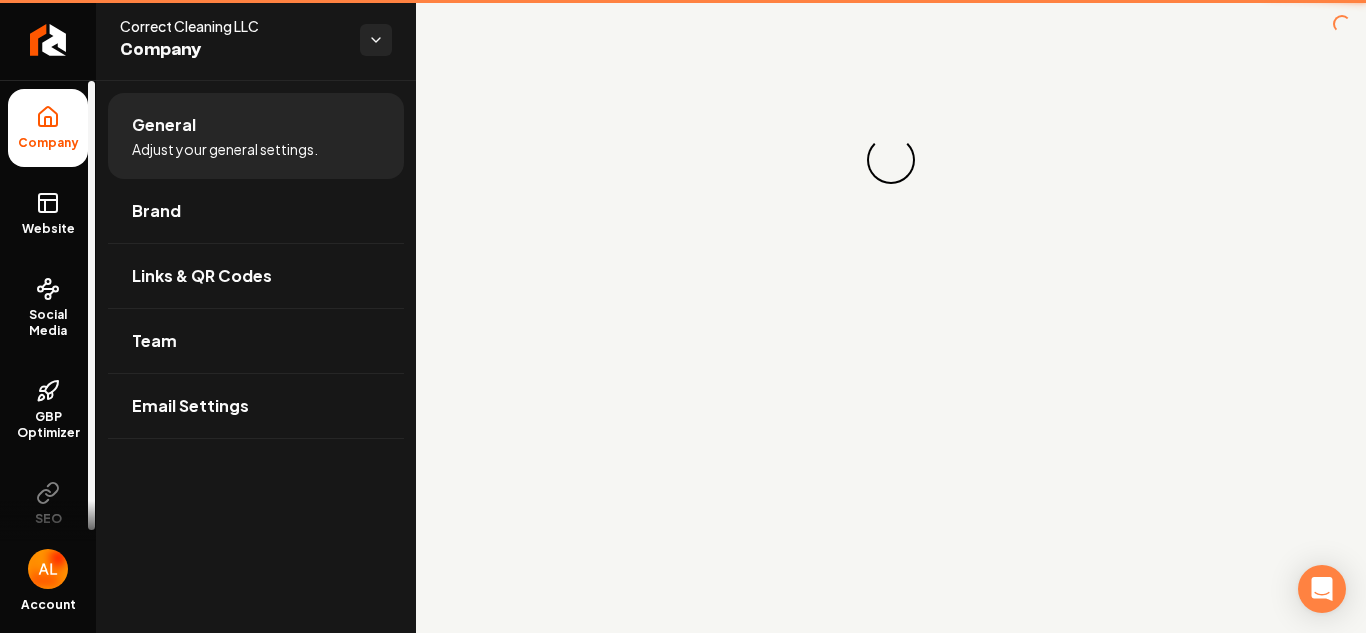 scroll, scrollTop: 0, scrollLeft: 0, axis: both 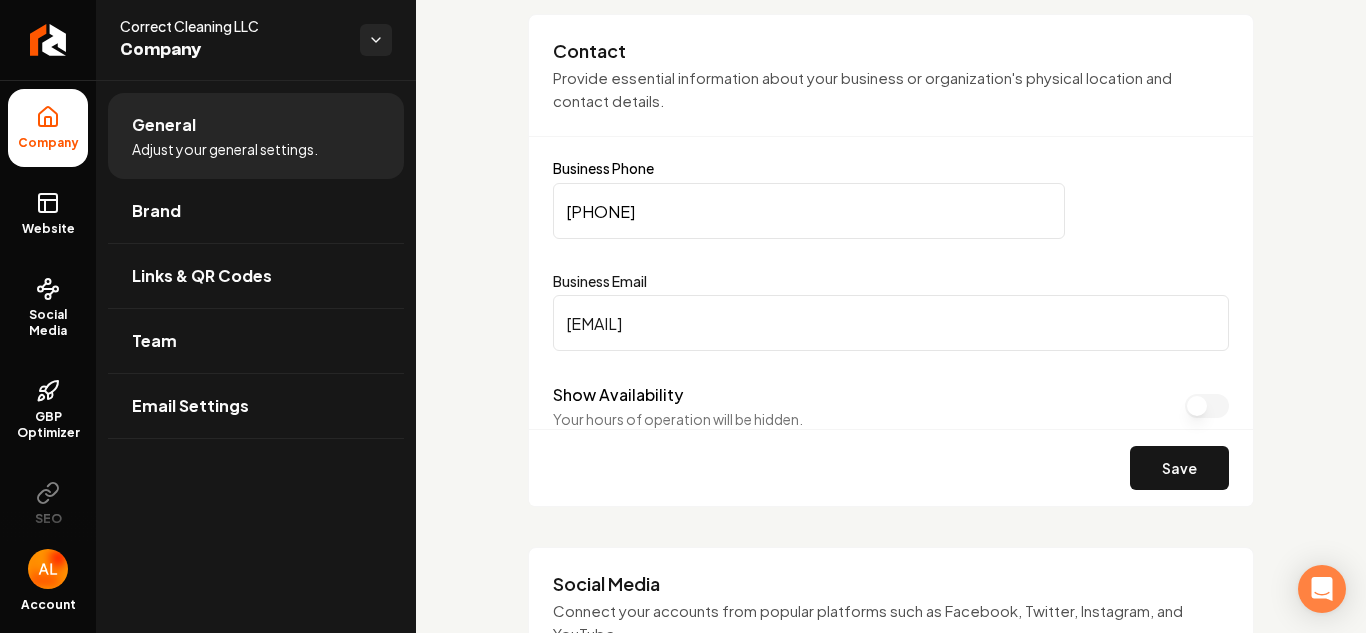 click on "Basics The more information you provide, the better your site will turn out since we use AI to generate some content. Company Name Correct Cleaning LLC Service Areas Has no physical location, only service areas.  (most common) Has both a physical location and service areas.  Has only a physical location. Google Rating 0 Industry Cleaning / Maid Service Save Contact Provide essential information about your business or organization's physical location and contact details. Business Phone [PHONE] Business Email [EMAIL] Show Availability Your hours of operation will be hidden.   Save Social Media Connect your accounts from popular platforms such as Facebook, Twitter, Instagram, and YouTube. Facebook Twitter Youtube LinkedIn Instagram Yelp TikTok Pinterest Nextdoor Better Business Bureau Save Extra Info Provide additional information about your organization. Licensed Insured Family Owned 24/7 Service Available Year Founded Company Awards, Certifications, or Recognitions Save" at bounding box center [891, 976] 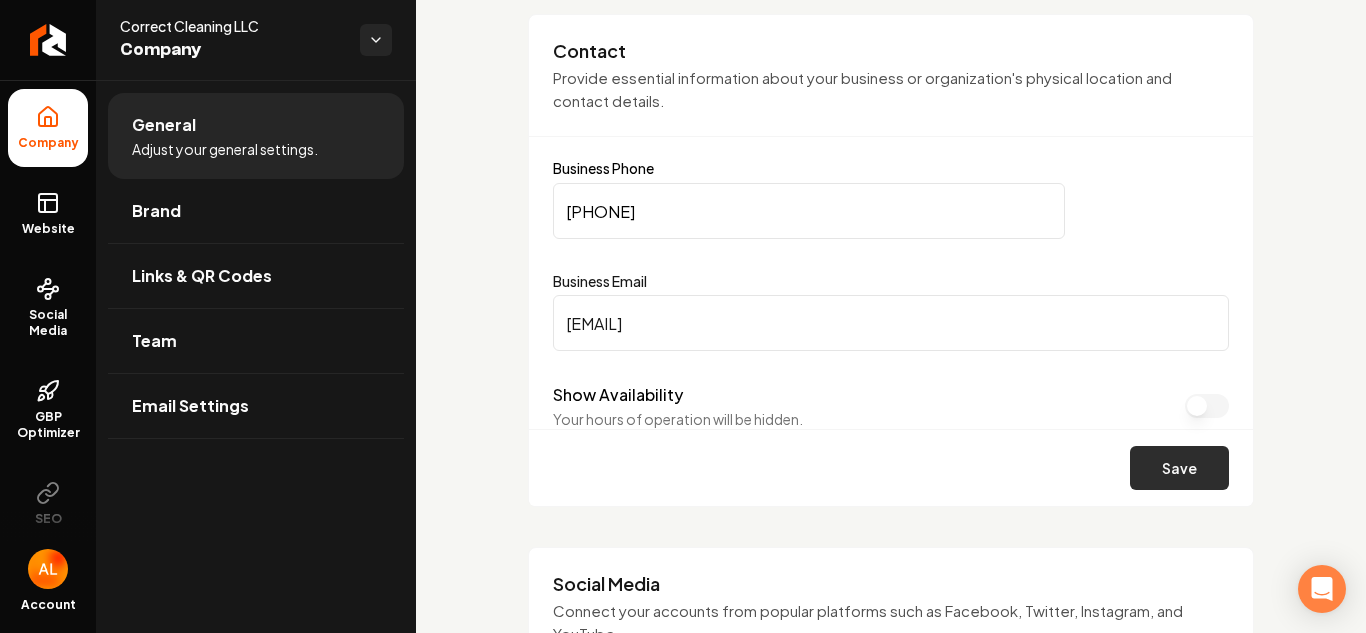 click on "Save" at bounding box center [1179, 468] 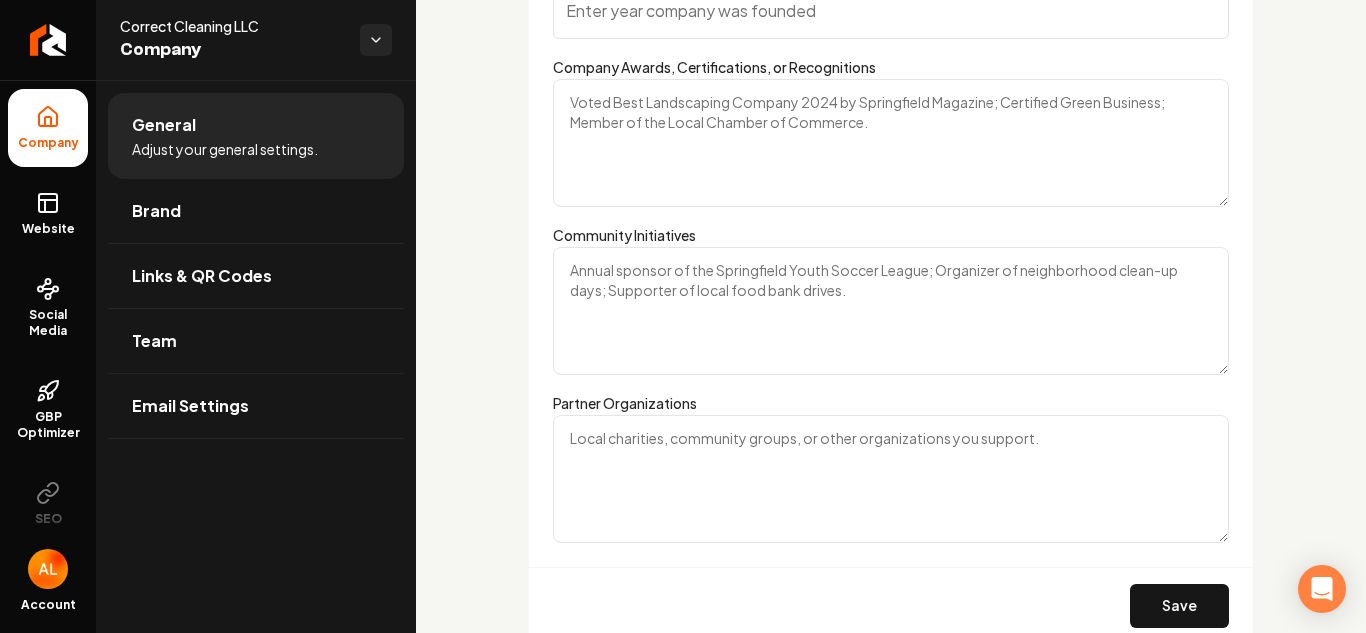 scroll, scrollTop: 3029, scrollLeft: 0, axis: vertical 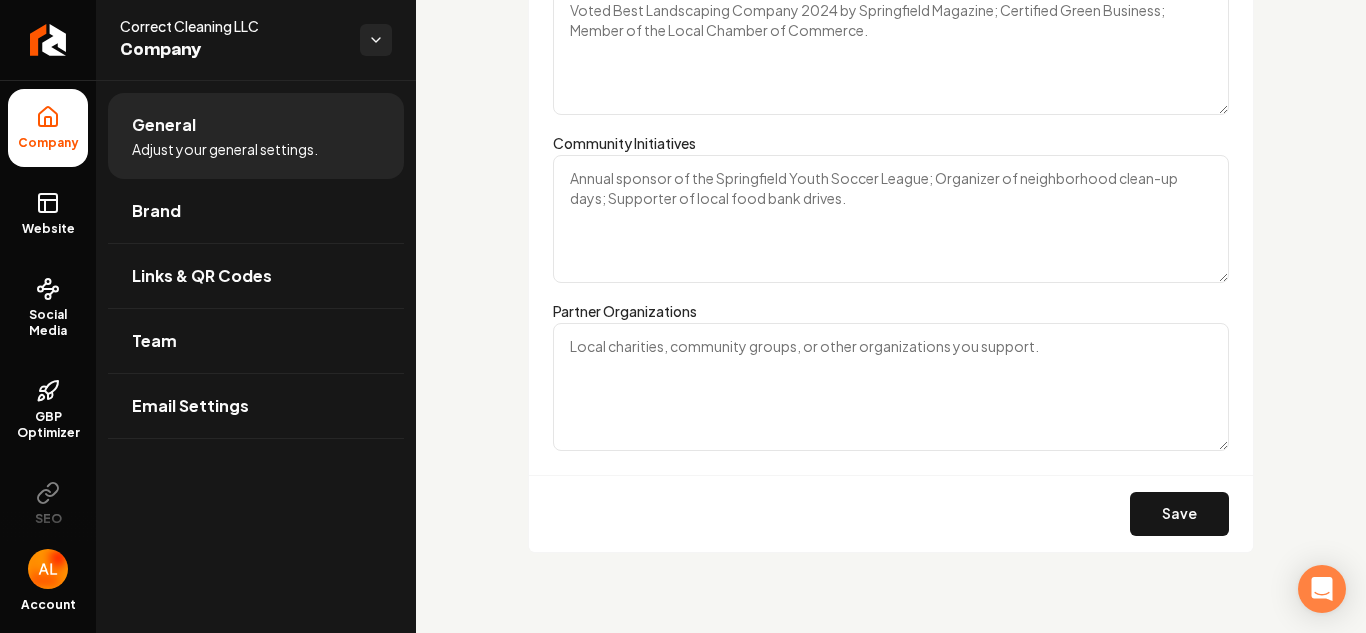 click on "General Adjust your general settings. Brand Links & QR Codes Team Email Settings" at bounding box center [256, 356] 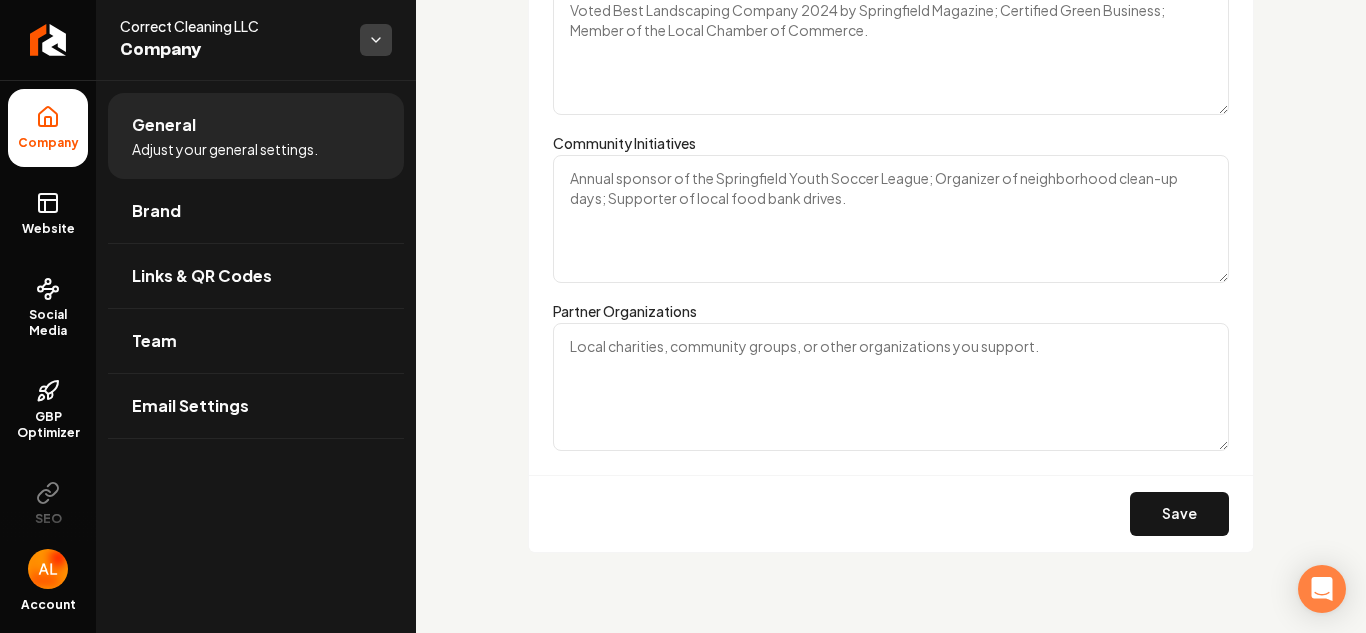 click on "Company Website Social Media GBP Optimizer SEO Account Correct Cleaning LLC Company General Adjust your general settings. Brand Links & QR Codes Team Email Settings Correct Cleaning LLC Company General Basics The more information you provide, the better your site will turn out since we use AI to generate some content. Company Name Correct Cleaning LLC Service Areas Has no physical location, only service areas.  (most common) Has both a physical location and service areas.  Has only a physical location. Google Rating 0 Industry Cleaning / Maid Service Save Contact Provide essential information about your business or organization's physical location and contact details. Business Phone [PHONE] Business Email [EMAIL] Show Availability Your hours of operation will be hidden.   Save Social Media Connect your accounts from popular platforms such as Facebook, Twitter, Instagram, and YouTube. Facebook Twitter Youtube LinkedIn Instagram Yelp TikTok Pinterest Nextdoor Better Business Bureau" at bounding box center [683, 316] 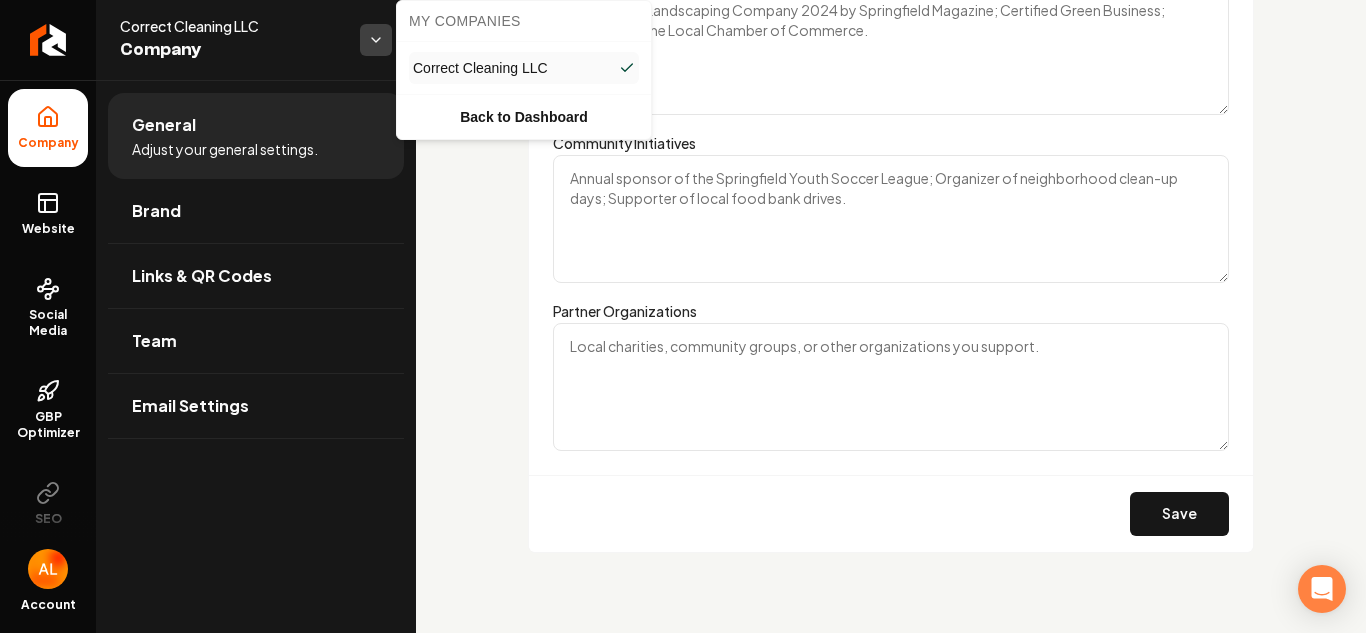 click on "Company Website Social Media GBP Optimizer SEO Account Correct Cleaning LLC Company General Adjust your general settings. Brand Links & QR Codes Team Email Settings Correct Cleaning LLC Company General Basics The more information you provide, the better your site will turn out since we use AI to generate some content. Company Name Correct Cleaning LLC Service Areas Has no physical location, only service areas.  (most common) Has both a physical location and service areas.  Has only a physical location. Google Rating 0 Industry Cleaning / Maid Service Save Contact Provide essential information about your business or organization's physical location and contact details. Business Phone [PHONE] Business Email [EMAIL] Show Availability Your hours of operation will be hidden.   Save Social Media Connect your accounts from popular platforms such as Facebook, Twitter, Instagram, and YouTube. Facebook Twitter Youtube LinkedIn Instagram Yelp TikTok Pinterest Nextdoor Better Business Bureau" at bounding box center [683, 316] 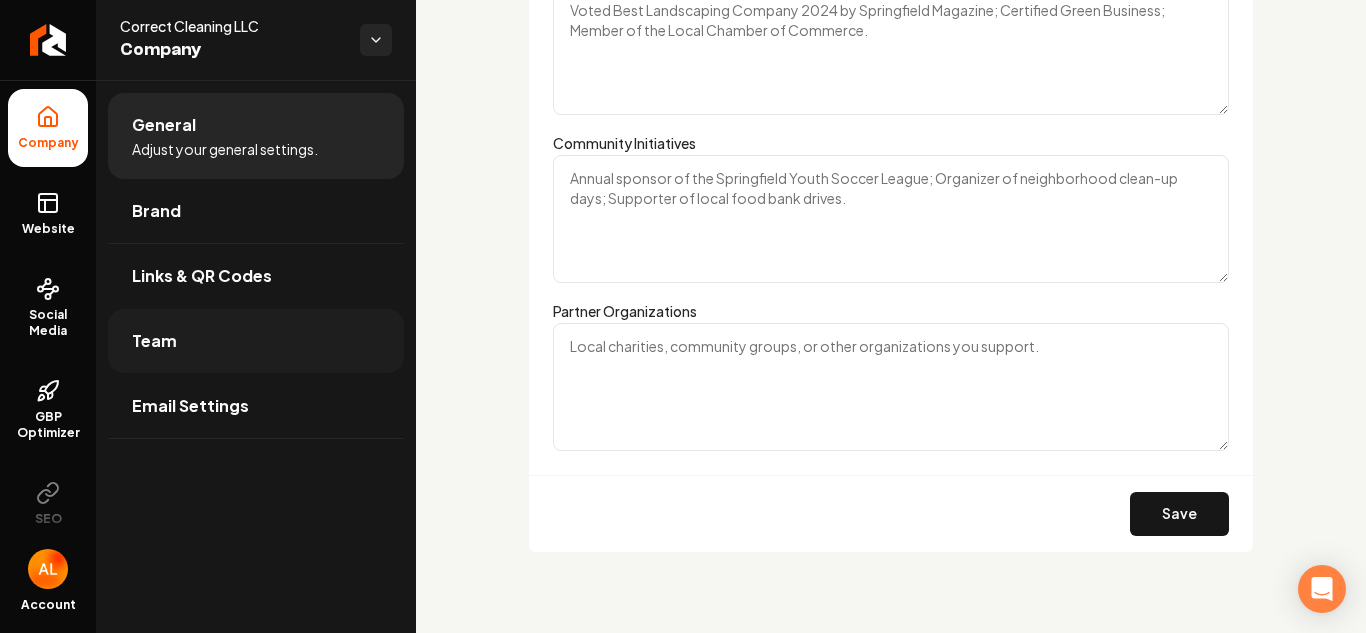click on "Team" at bounding box center (154, 341) 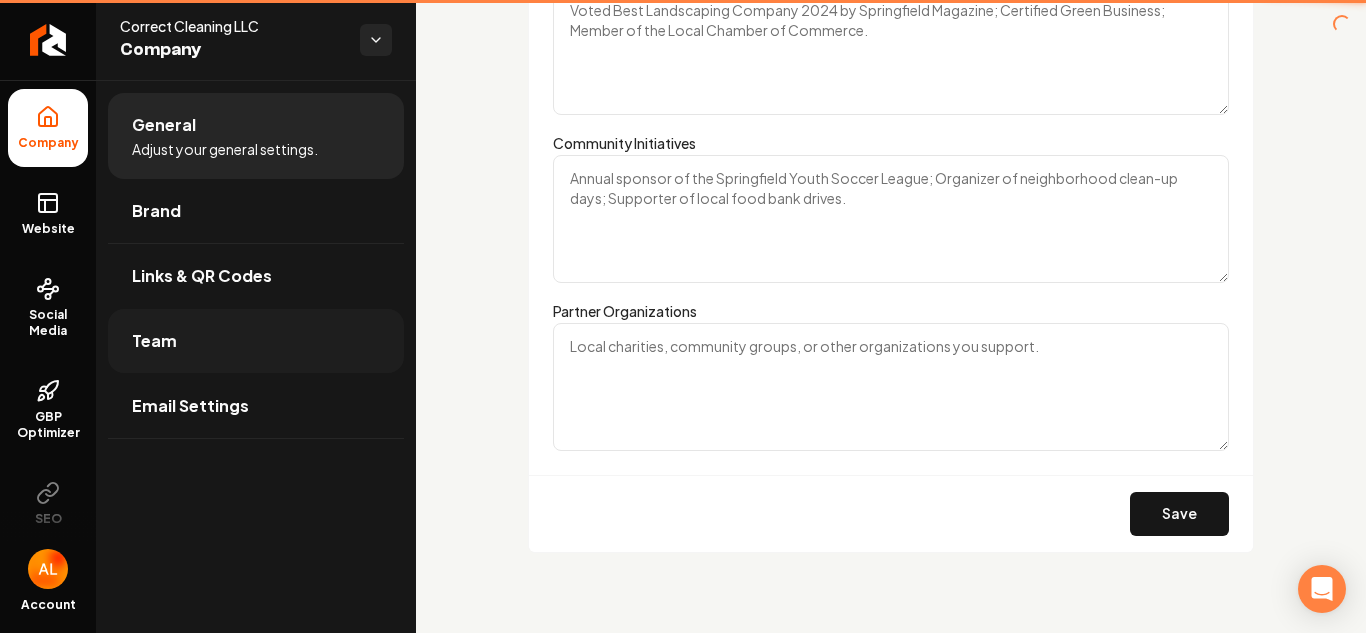 scroll, scrollTop: 0, scrollLeft: 0, axis: both 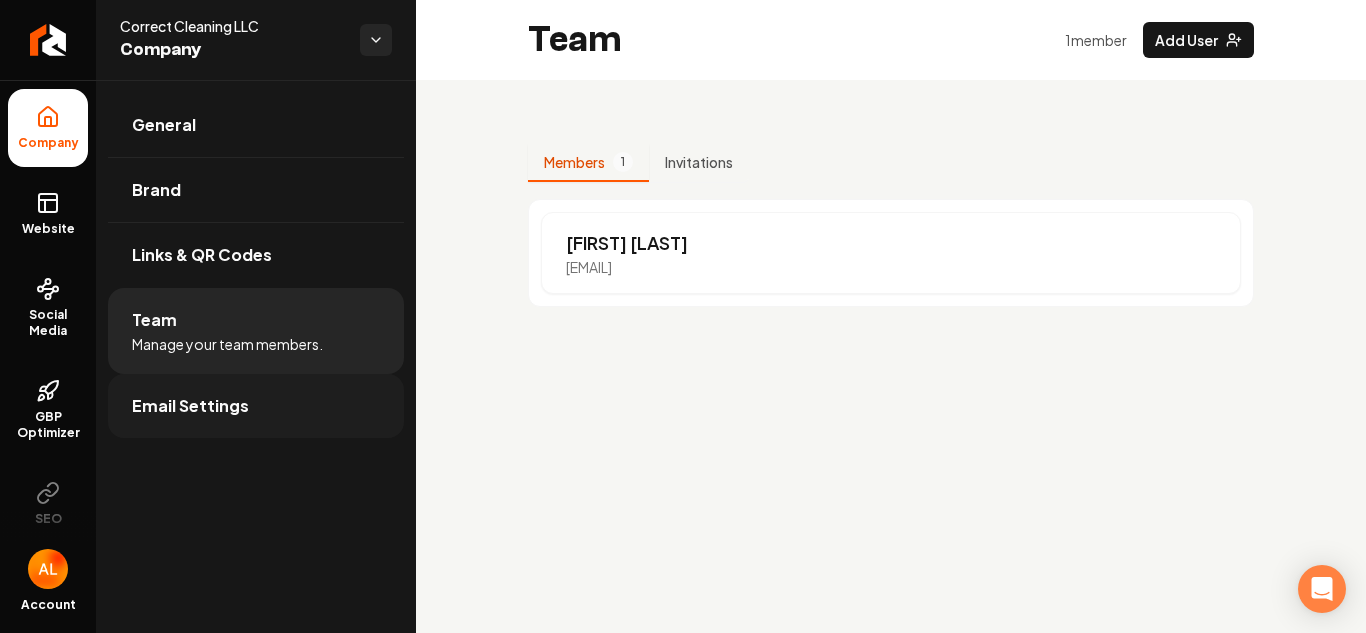 click on "Email Settings" at bounding box center (190, 406) 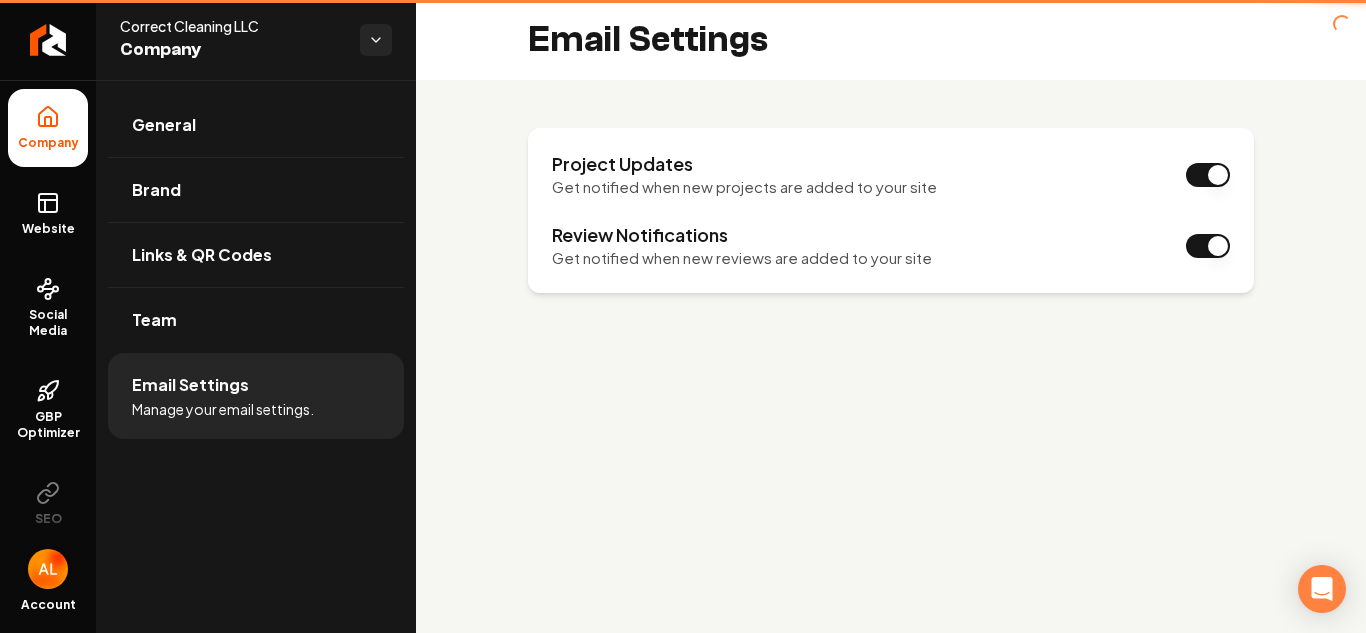 click at bounding box center (48, 569) 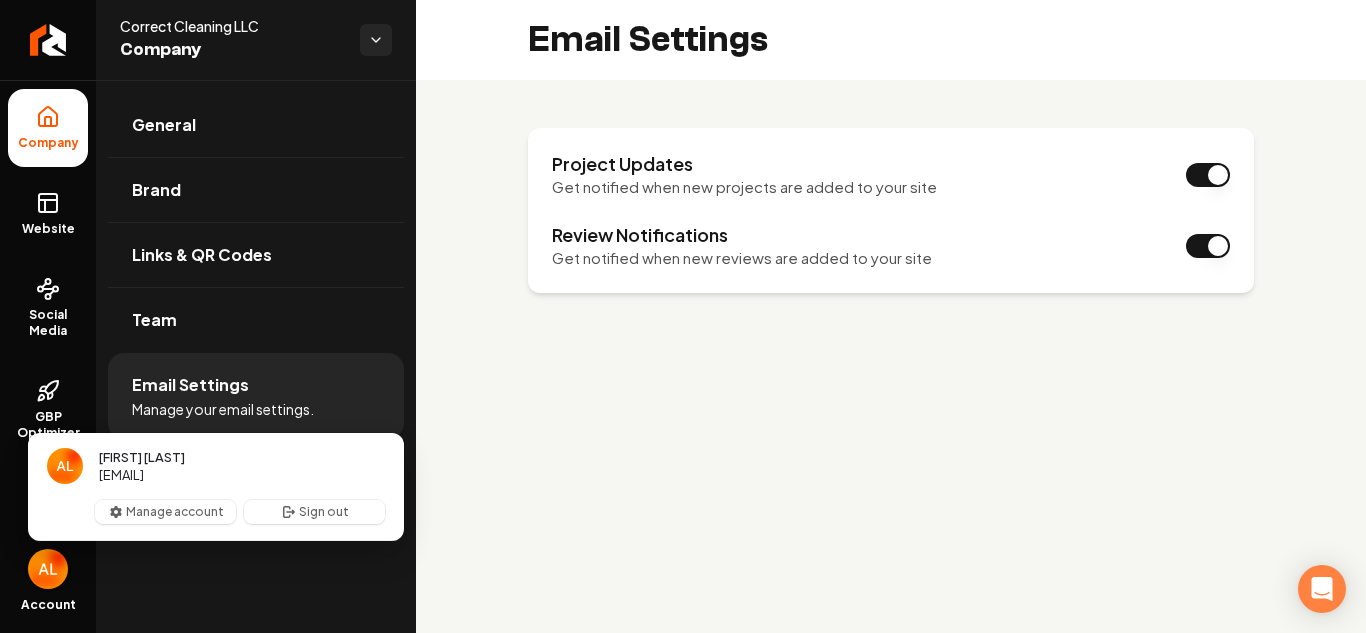 click at bounding box center (48, 569) 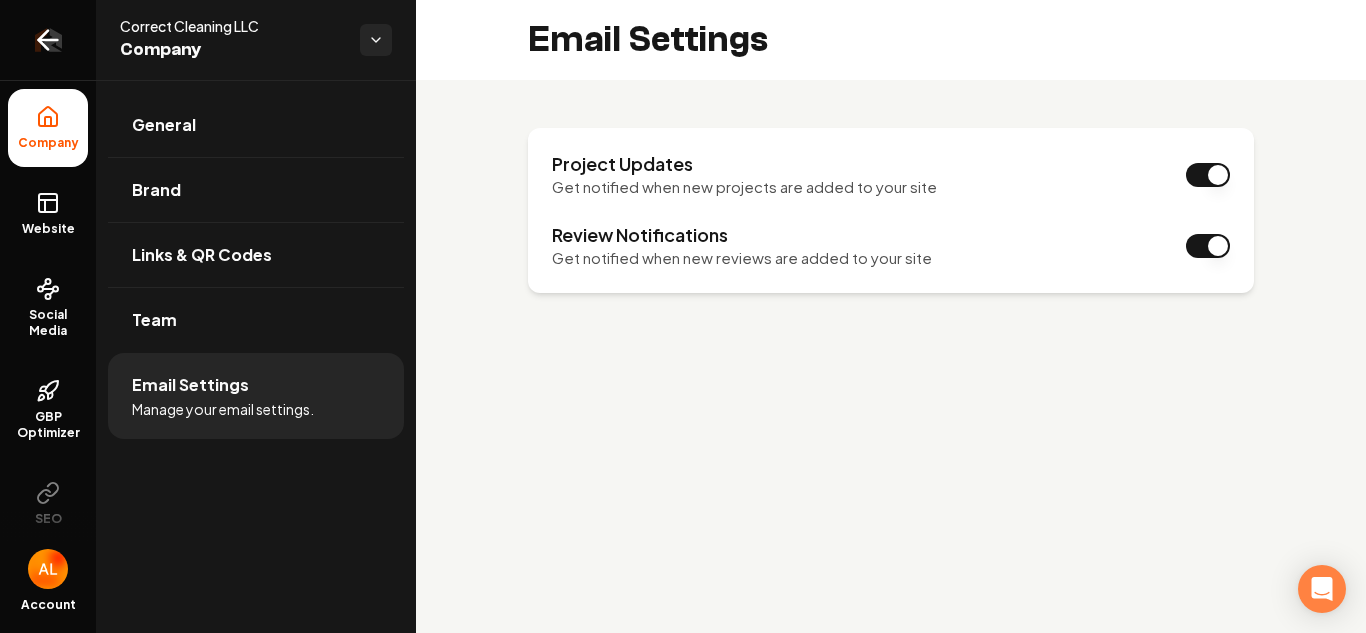 click 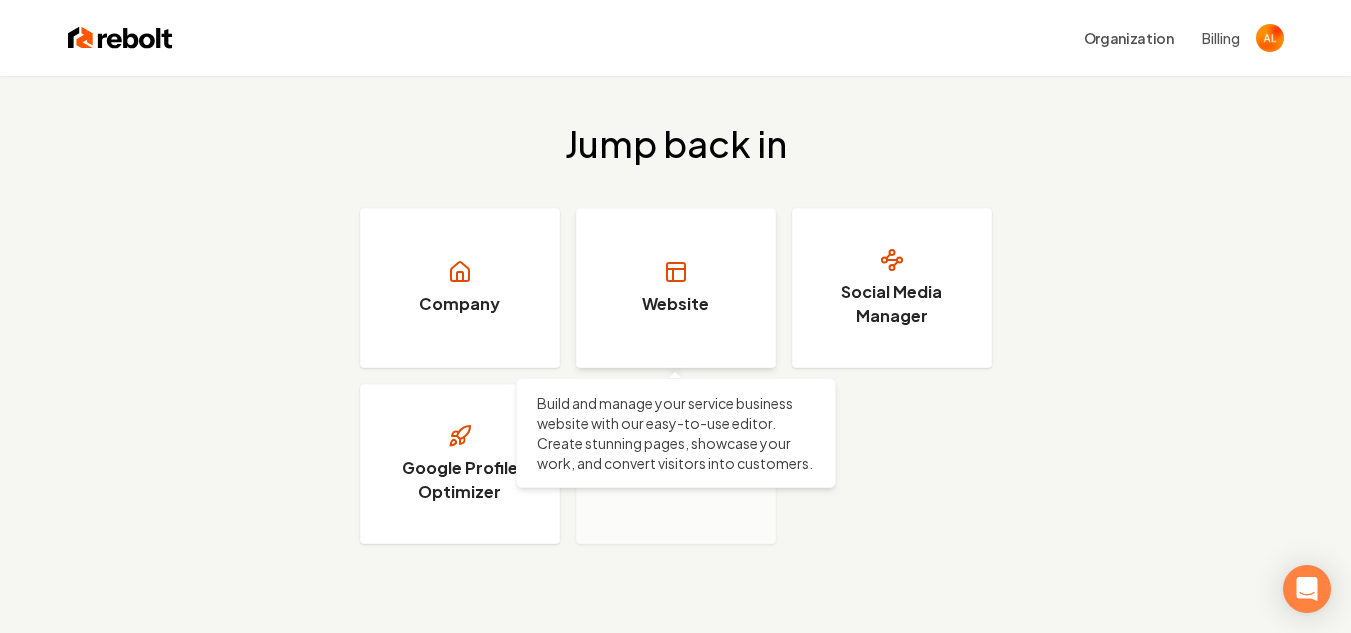 click on "Website" at bounding box center (676, 288) 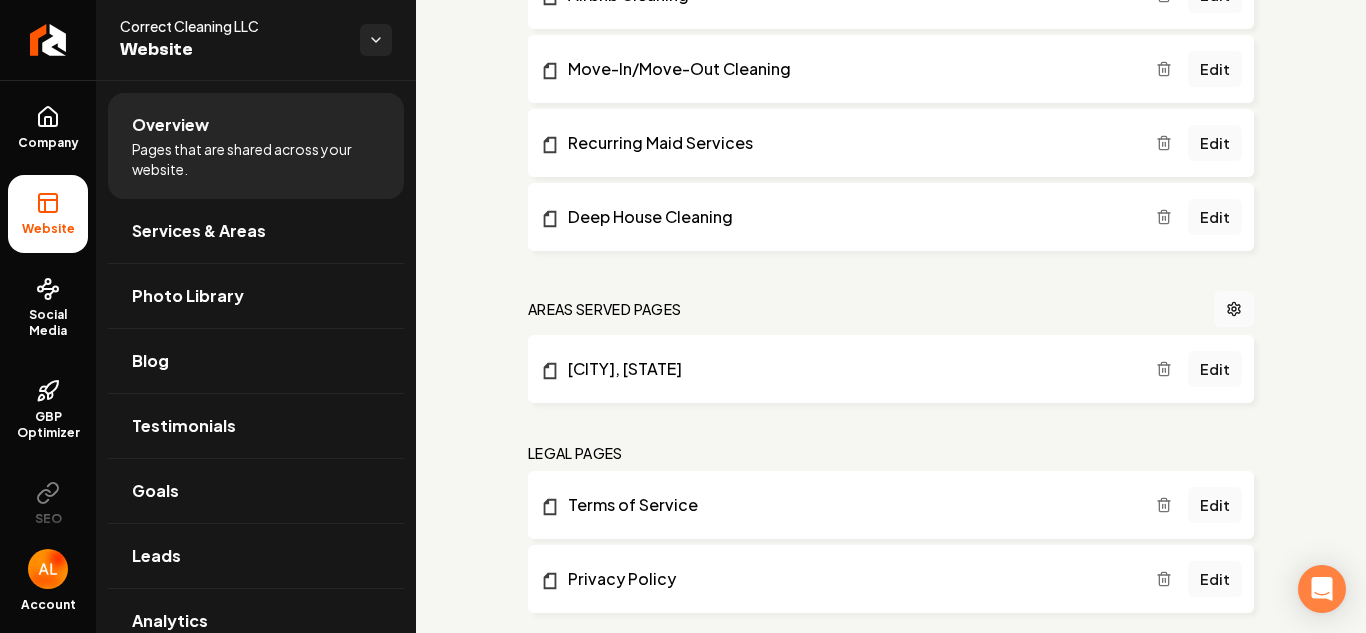 scroll, scrollTop: 1190, scrollLeft: 0, axis: vertical 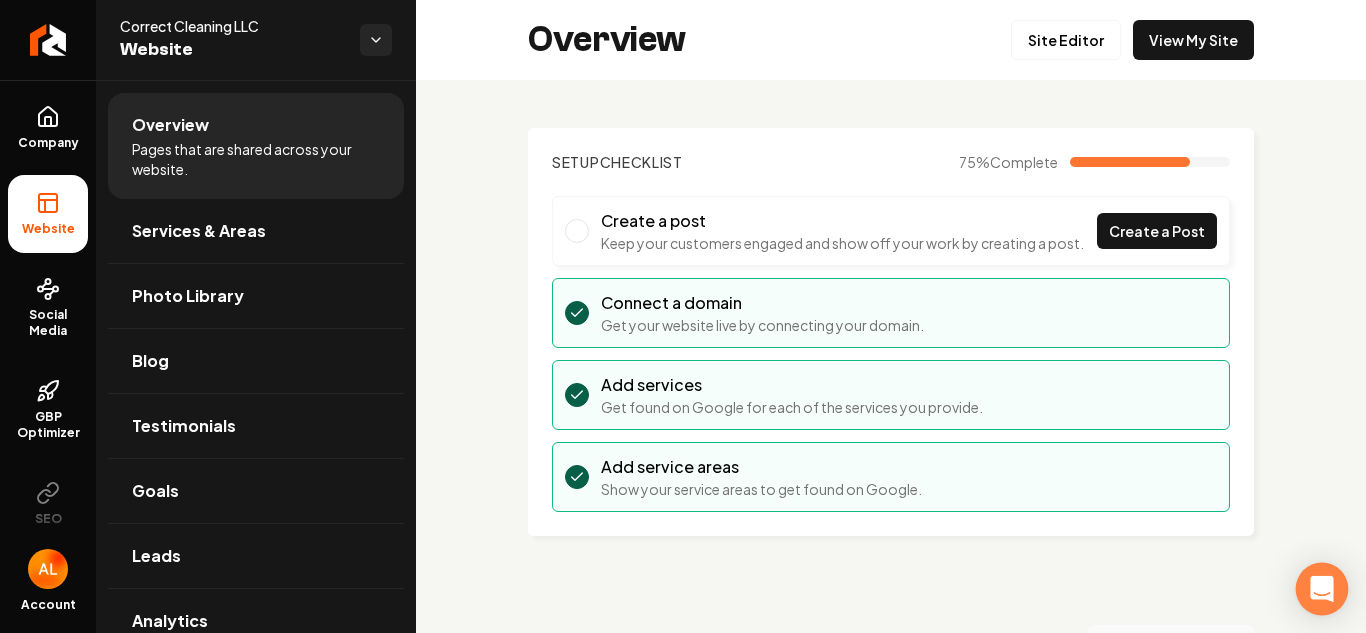 click 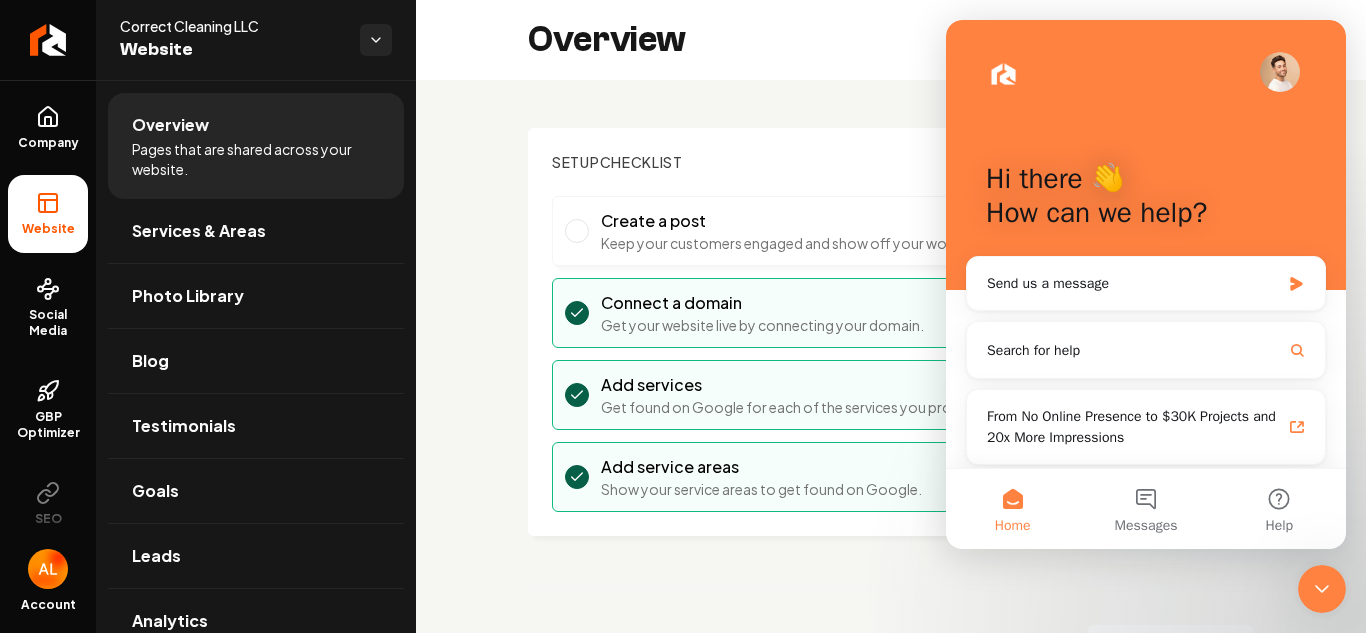 scroll, scrollTop: 0, scrollLeft: 0, axis: both 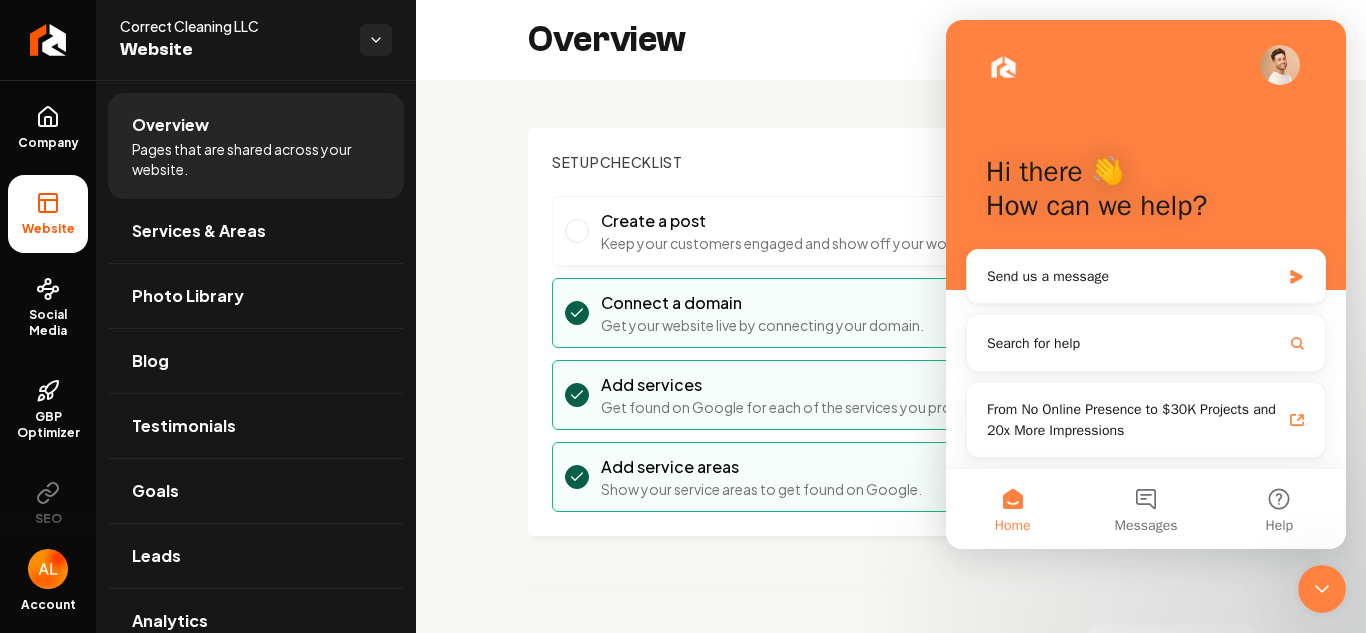 click on "Setup  Checklist 75 %  Complete Create a post Keep your customers engaged and show off your work by creating a post. Create a Post Connect a domain Get your website live by connecting your domain. Add services Get found on Google for each of the services you provide. Add service areas Show your service areas to get found on Google. general pages Edit System Prompt Contact Edit Home Edit About Us Edit Checklist Edit Service Pages Basic House Cleaning Edit Airbnb Cleaning Edit Move-In/Move-Out Cleaning Edit Recurring Maid Services Edit Deep House Cleaning Edit Areas Served Pages [CITY], [STATE] Edit Legal Pages Terms of Service Edit Privacy Policy Edit" at bounding box center [891, 951] 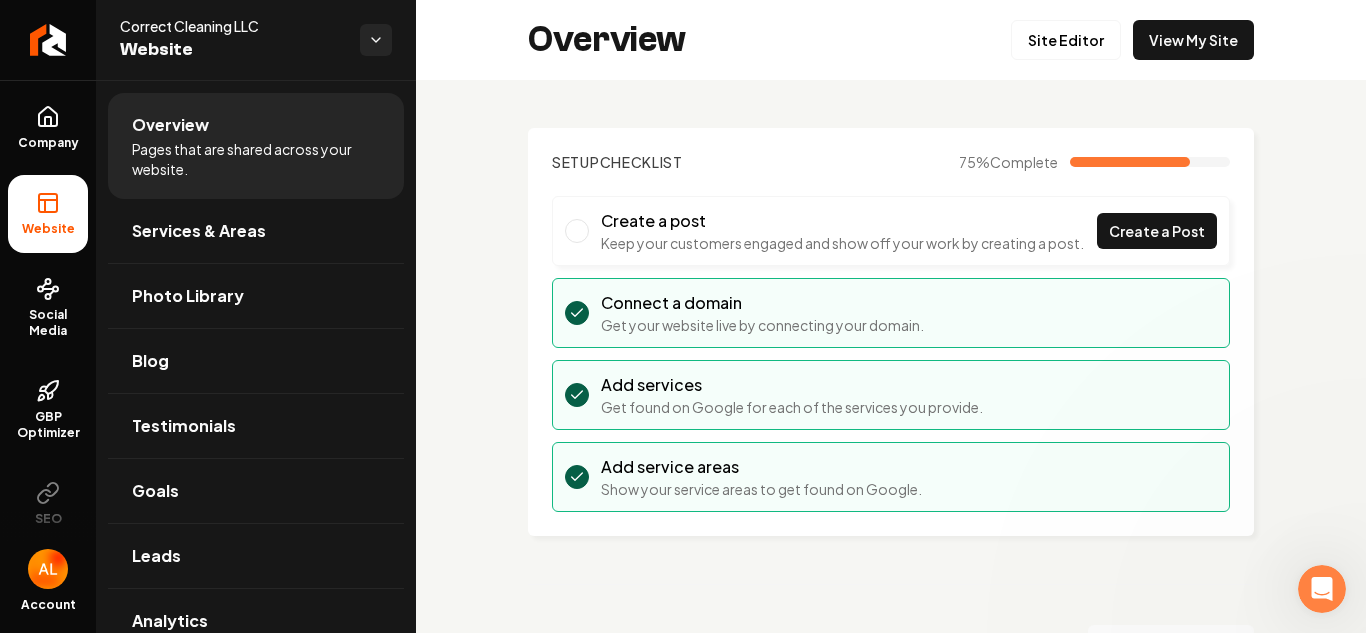 scroll, scrollTop: 0, scrollLeft: 0, axis: both 